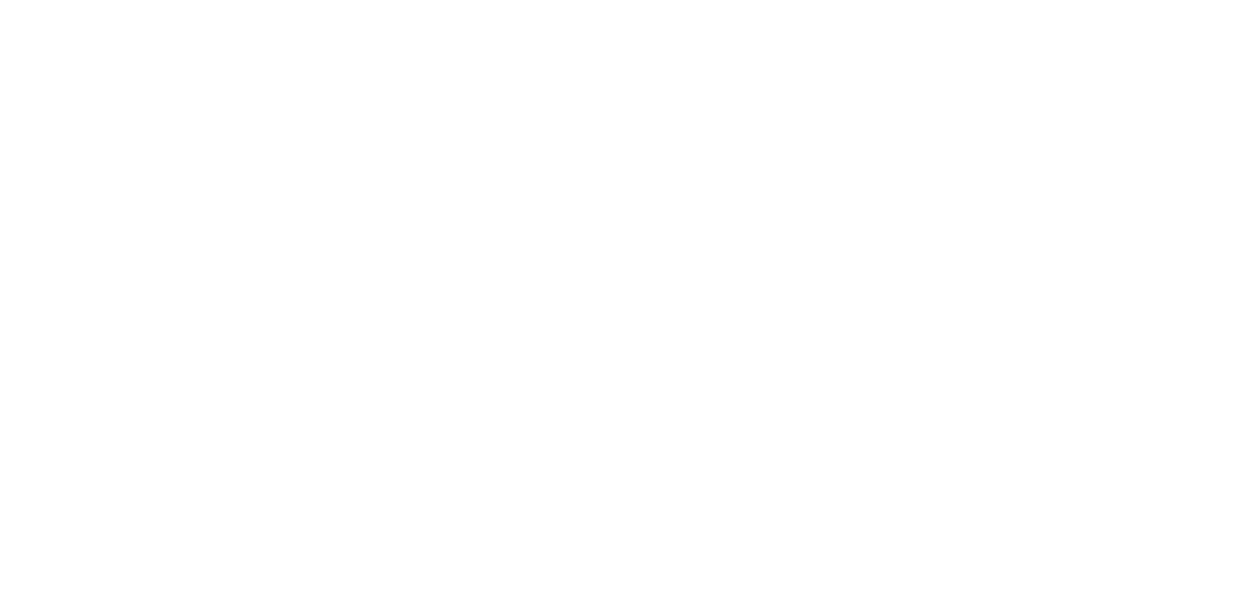 scroll, scrollTop: 0, scrollLeft: 0, axis: both 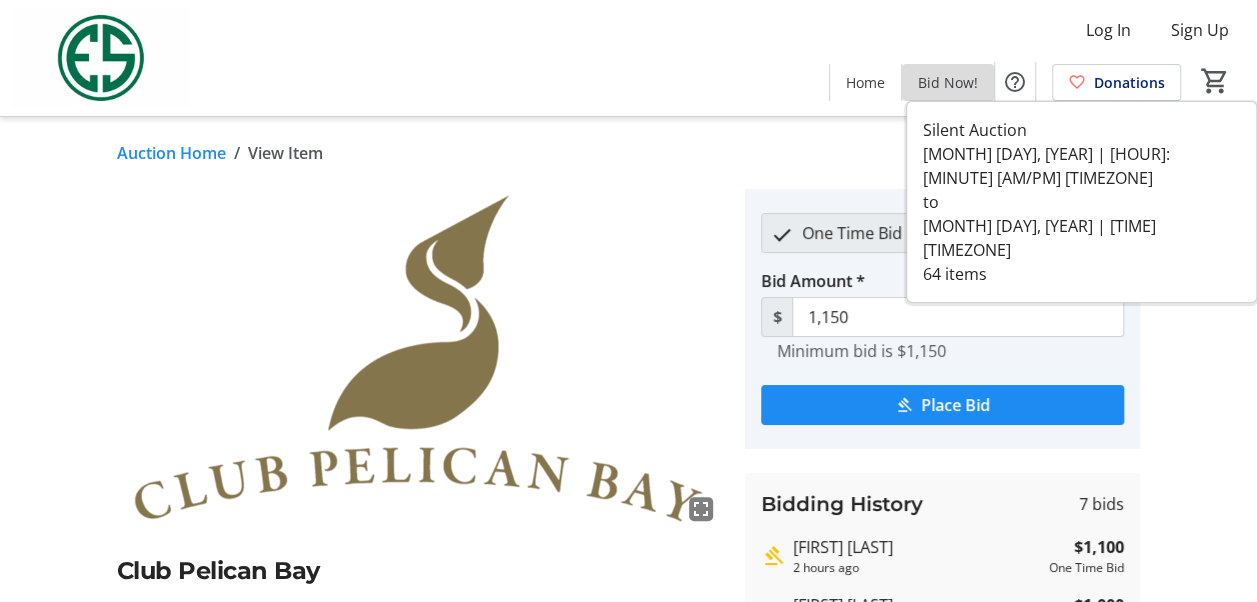 click on "Bid Now!" 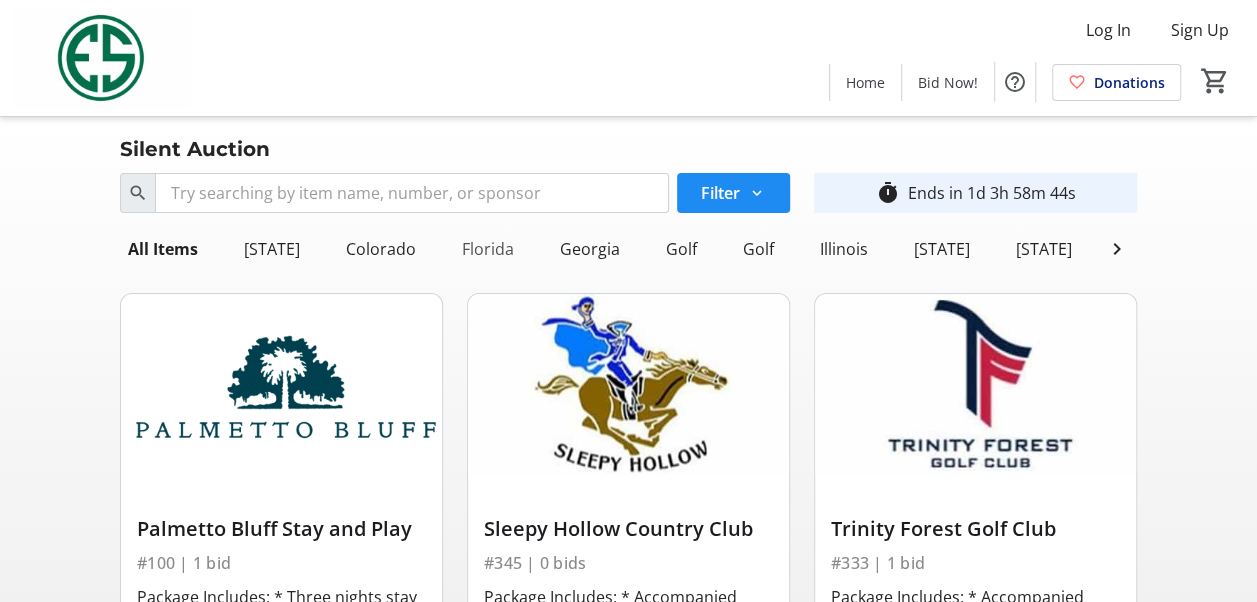 click on "Florida" 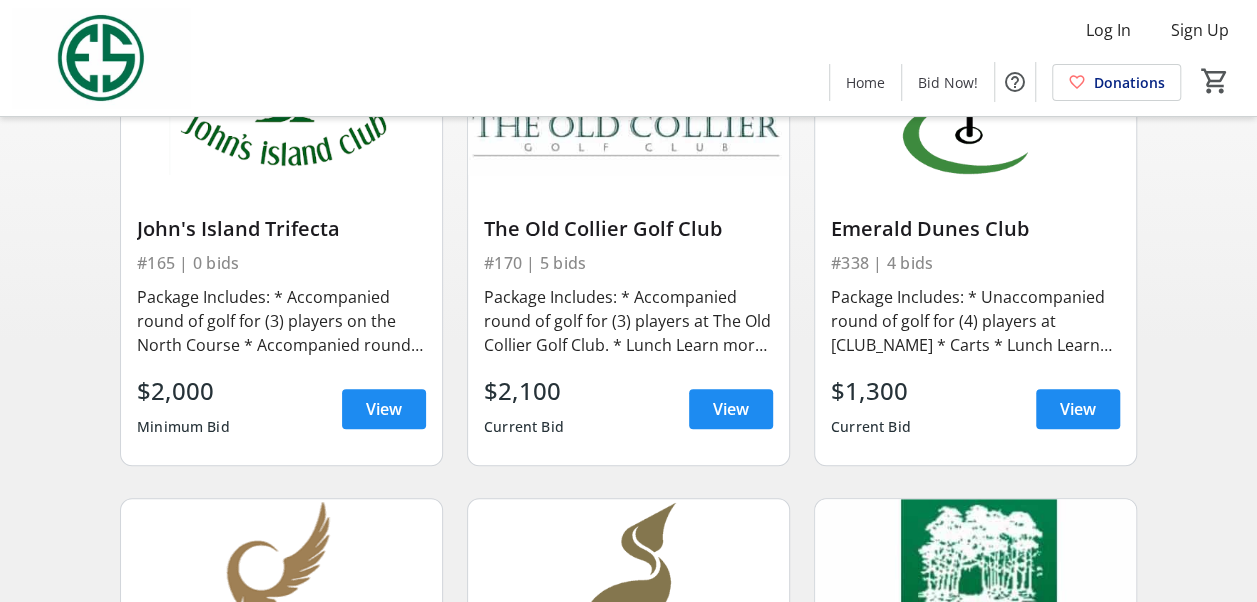 scroll, scrollTop: 200, scrollLeft: 0, axis: vertical 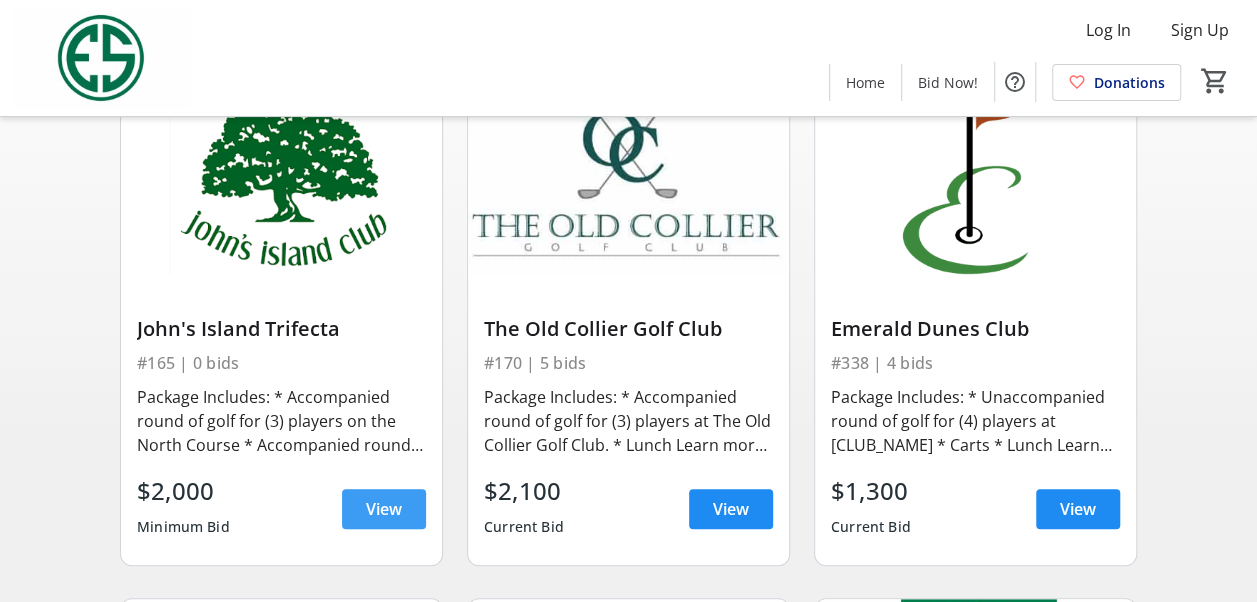 click on "View" at bounding box center [384, 509] 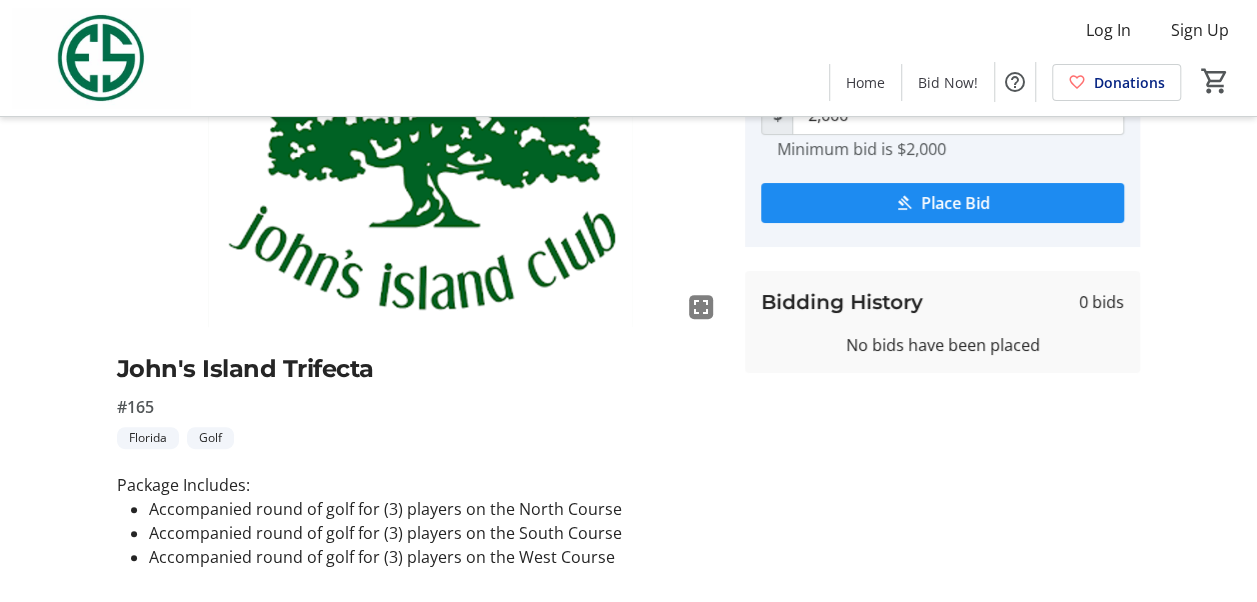 scroll, scrollTop: 0, scrollLeft: 0, axis: both 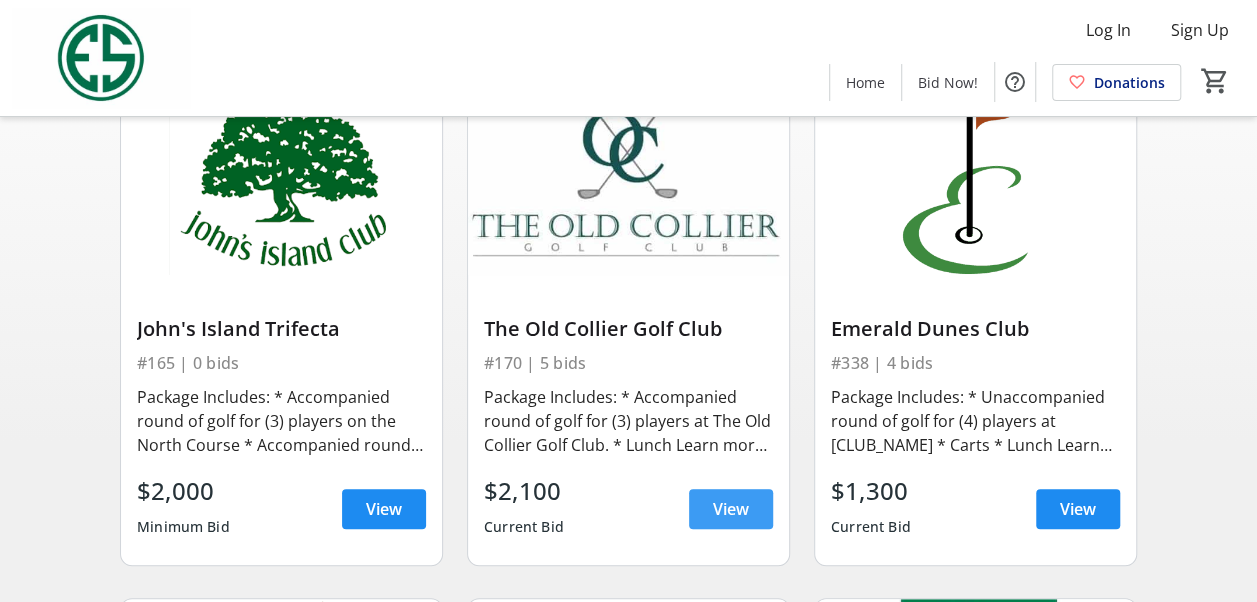 click on "View" at bounding box center [731, 509] 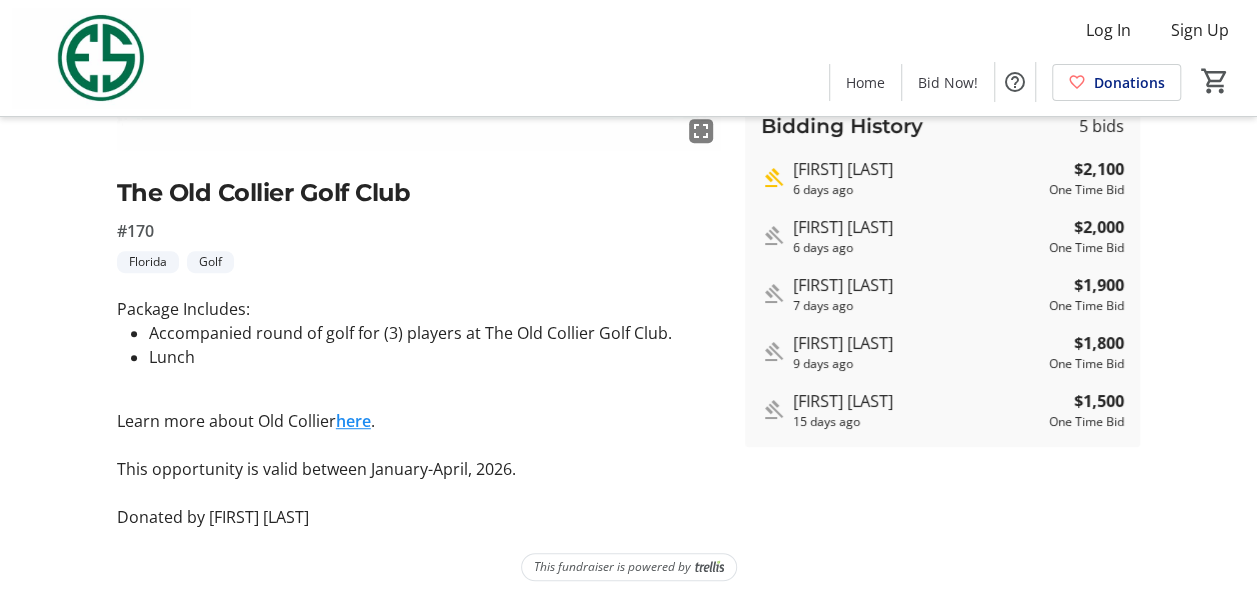 scroll, scrollTop: 380, scrollLeft: 0, axis: vertical 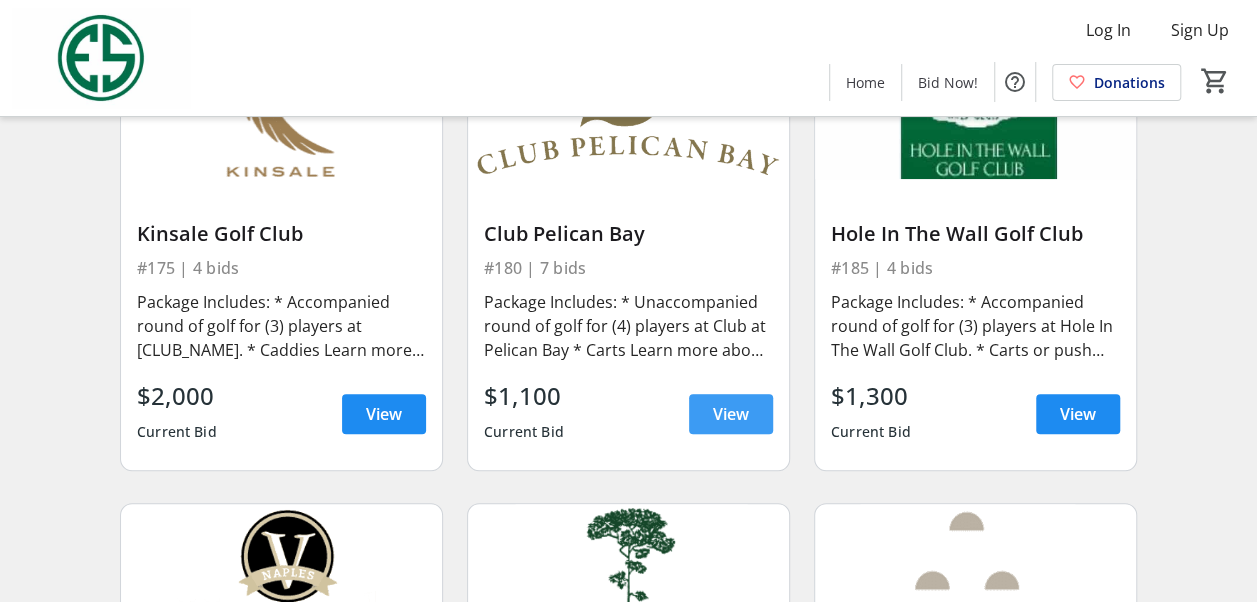 click on "View" at bounding box center (731, 414) 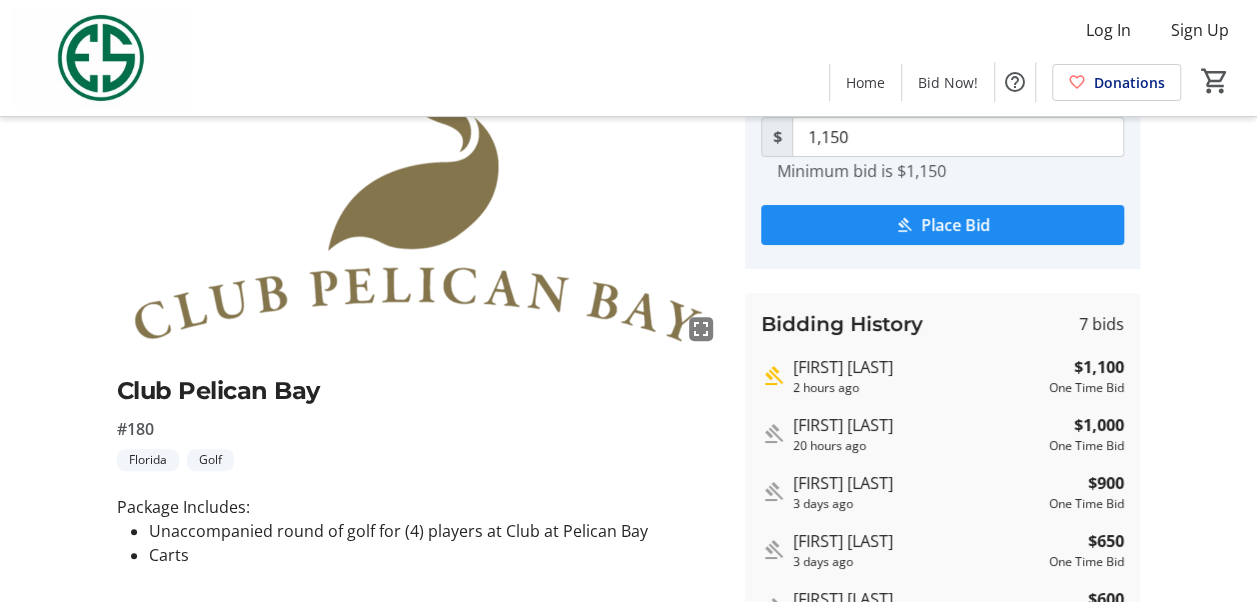 scroll, scrollTop: 0, scrollLeft: 0, axis: both 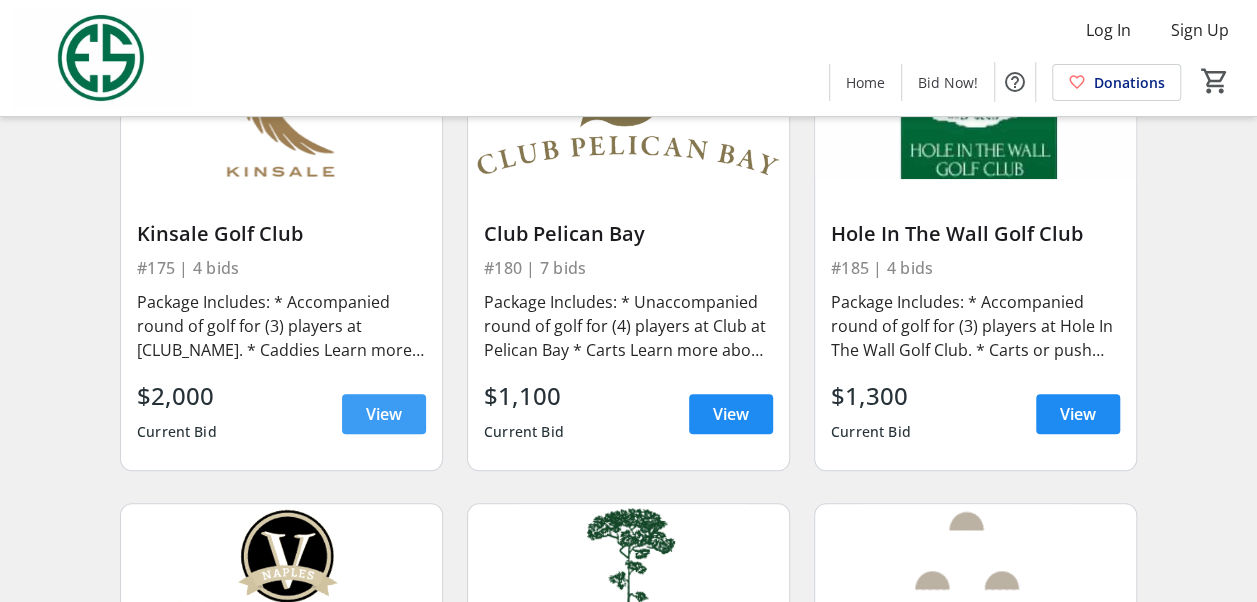 click on "View" at bounding box center [384, 414] 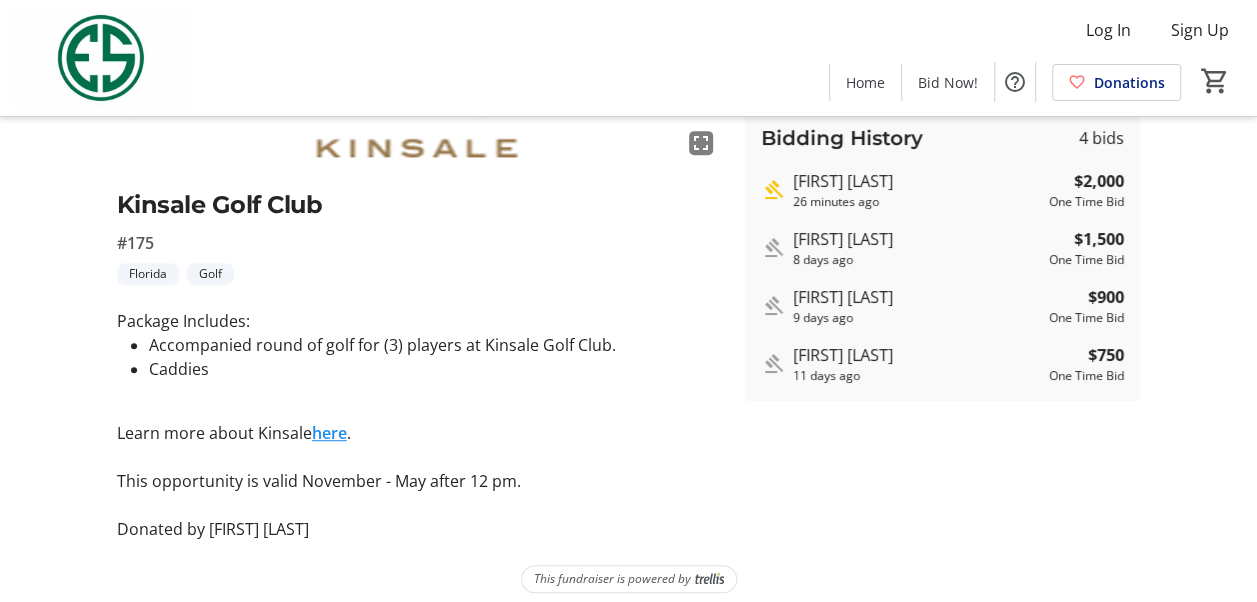 scroll, scrollTop: 380, scrollLeft: 0, axis: vertical 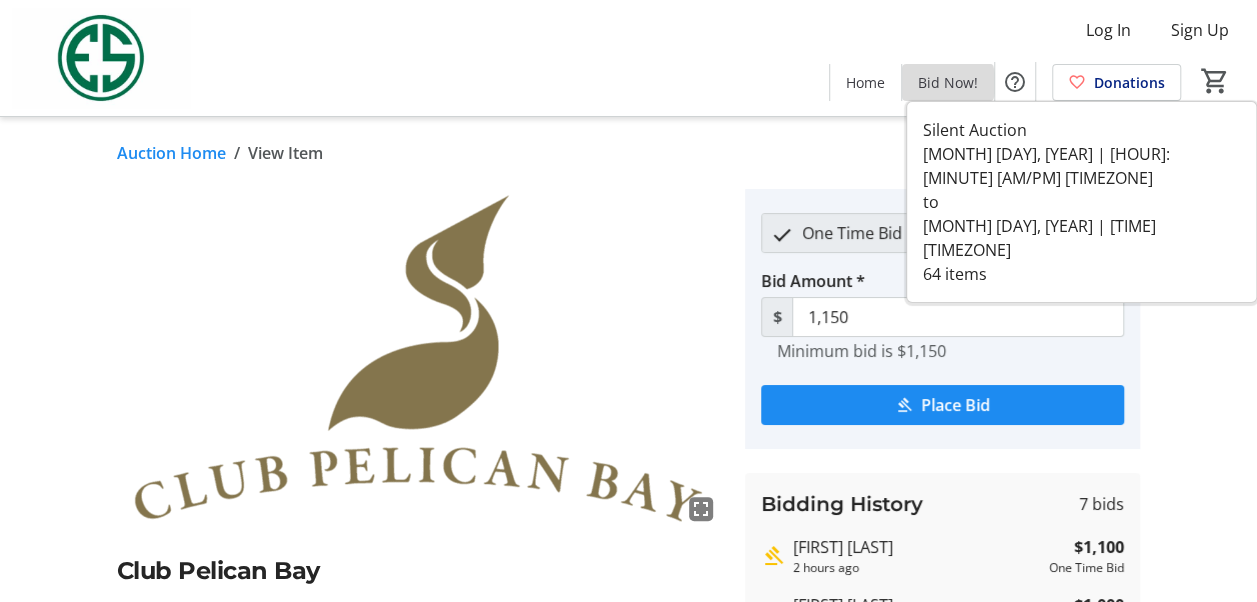click on "Bid Now!" 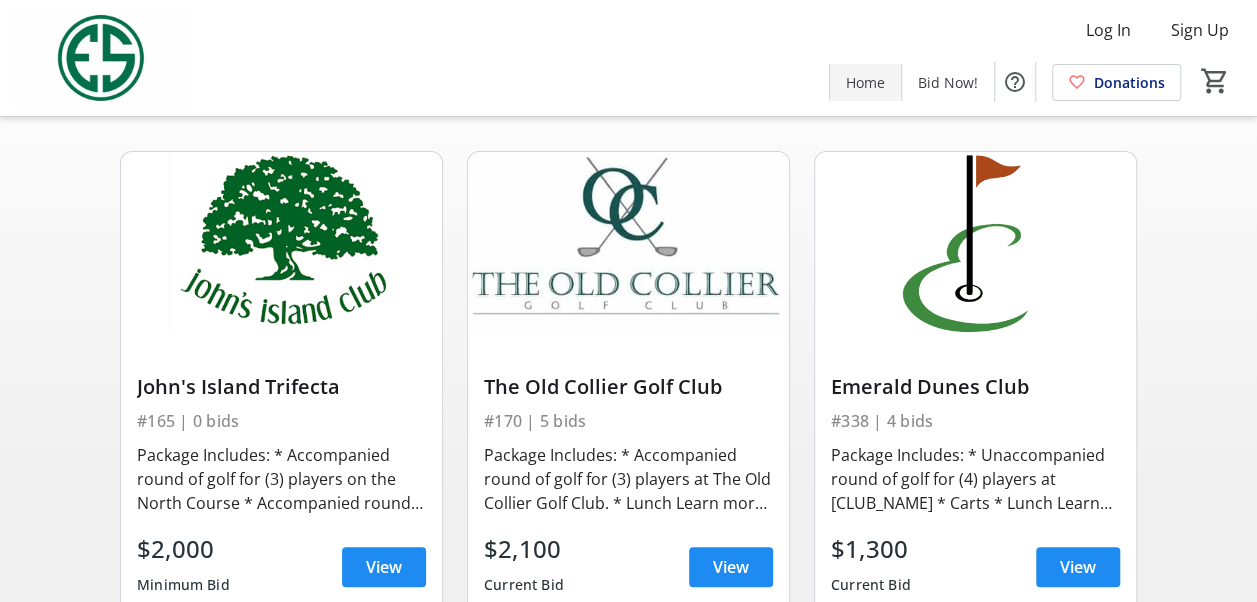 scroll, scrollTop: 0, scrollLeft: 0, axis: both 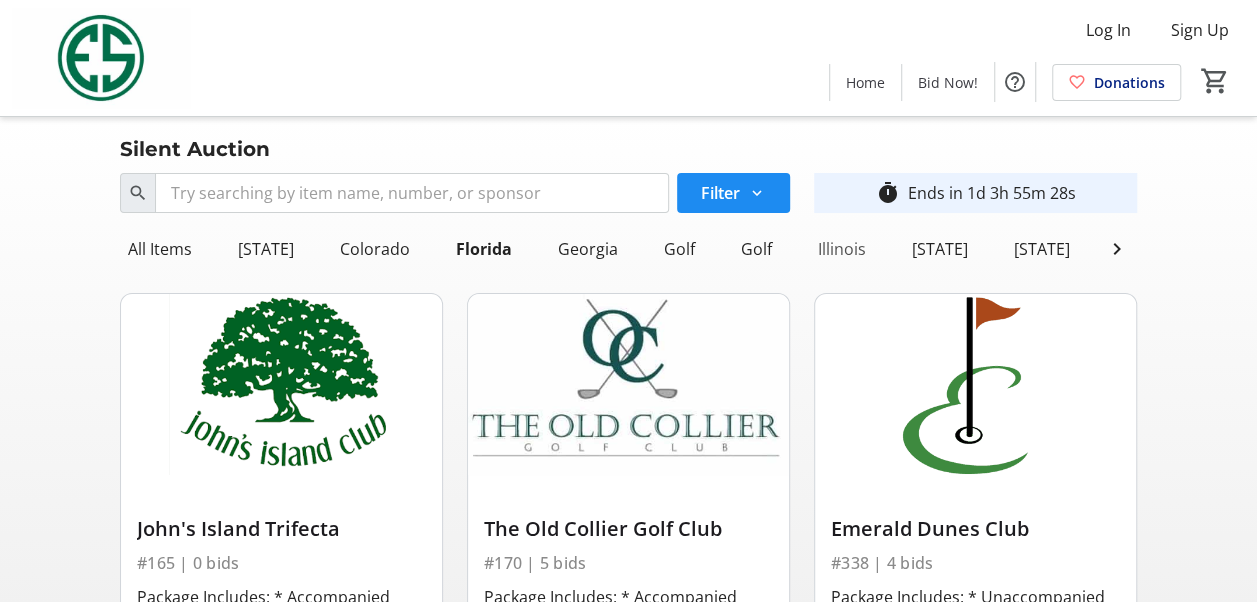 click on "Illinois" 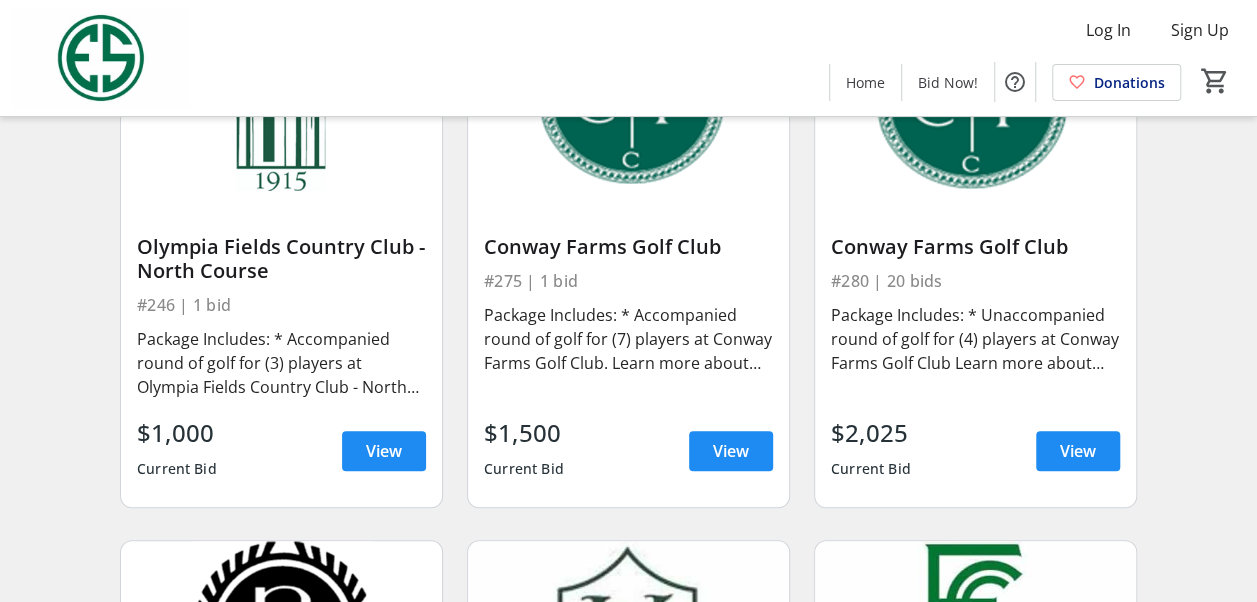 scroll, scrollTop: 800, scrollLeft: 0, axis: vertical 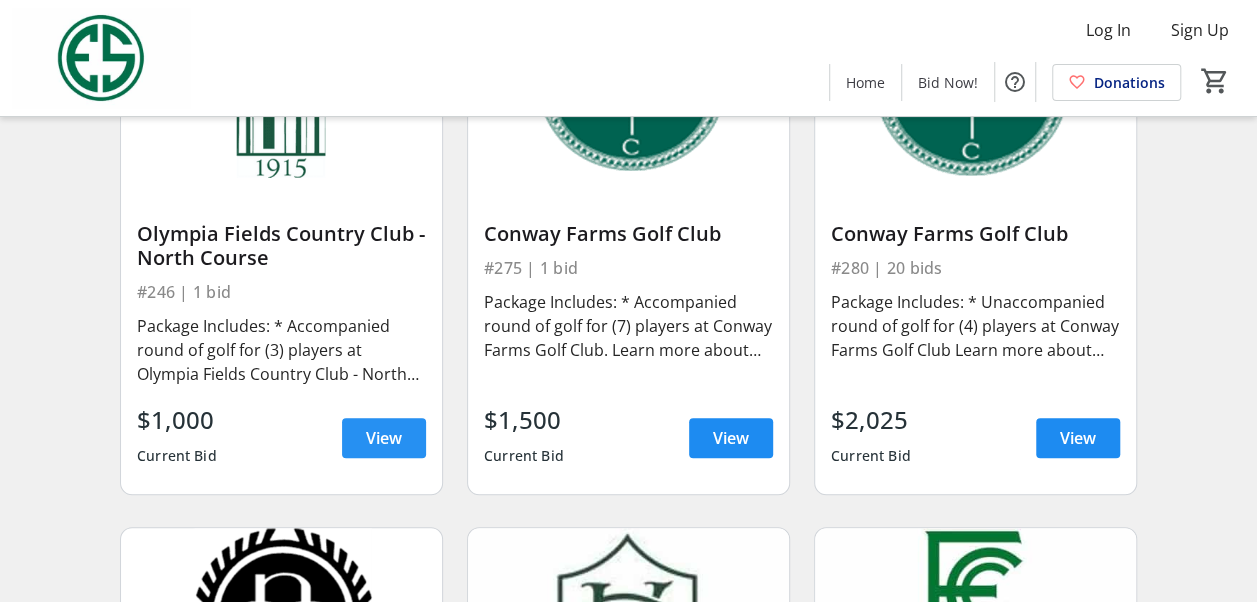click on "View" at bounding box center [384, 438] 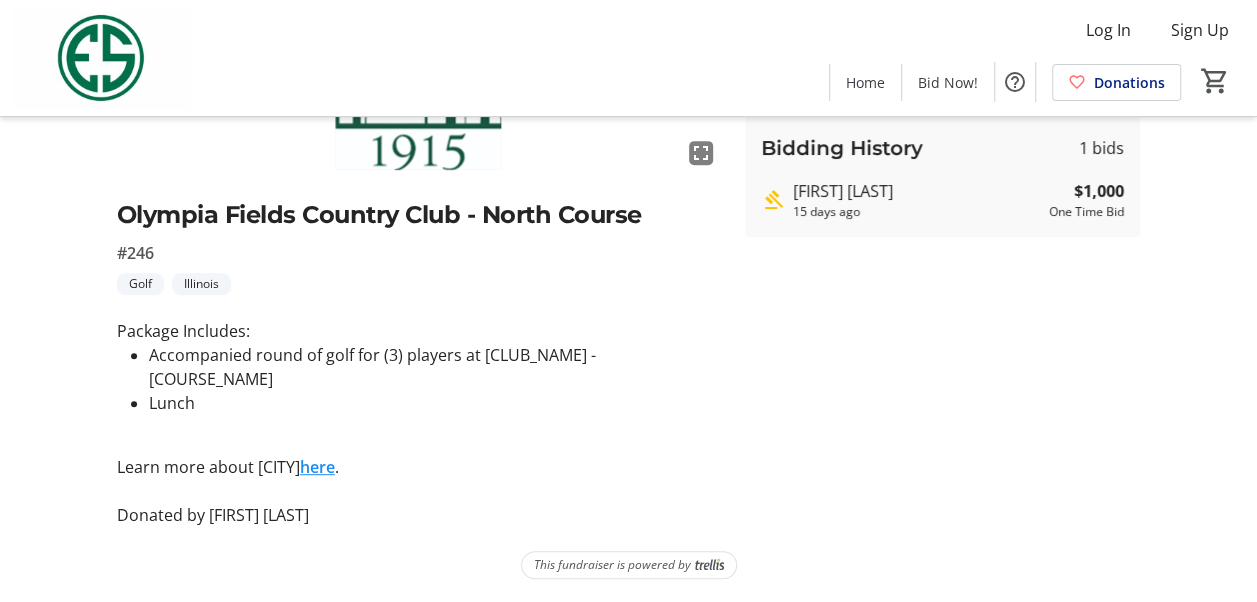 scroll, scrollTop: 0, scrollLeft: 0, axis: both 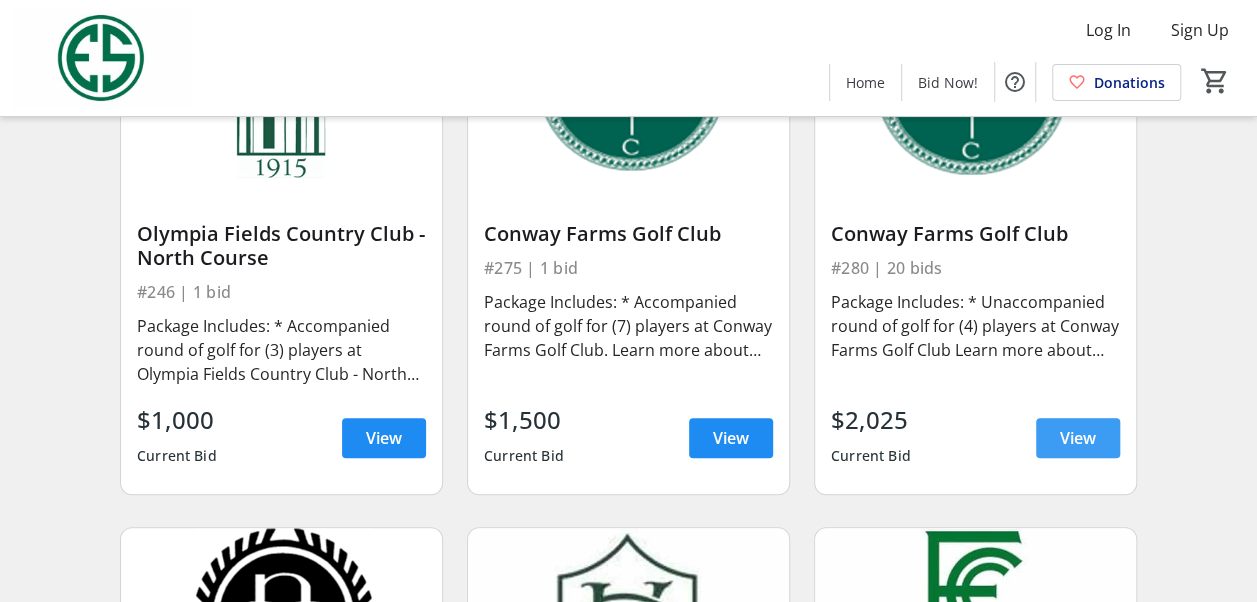 click on "View" at bounding box center (1078, 438) 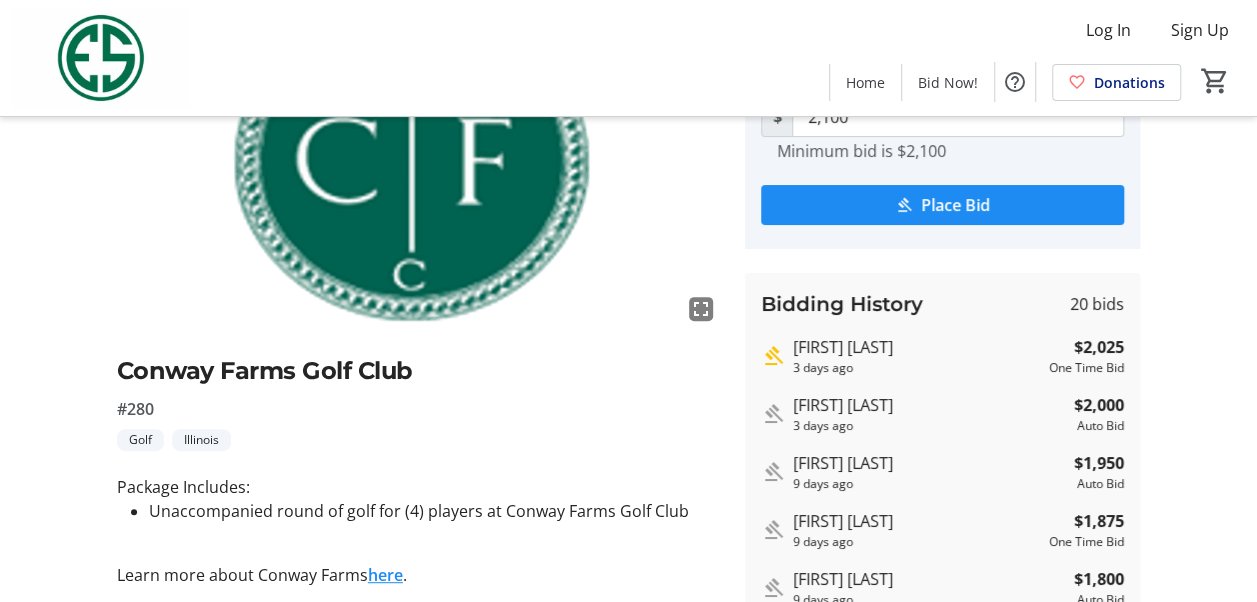 scroll, scrollTop: 300, scrollLeft: 0, axis: vertical 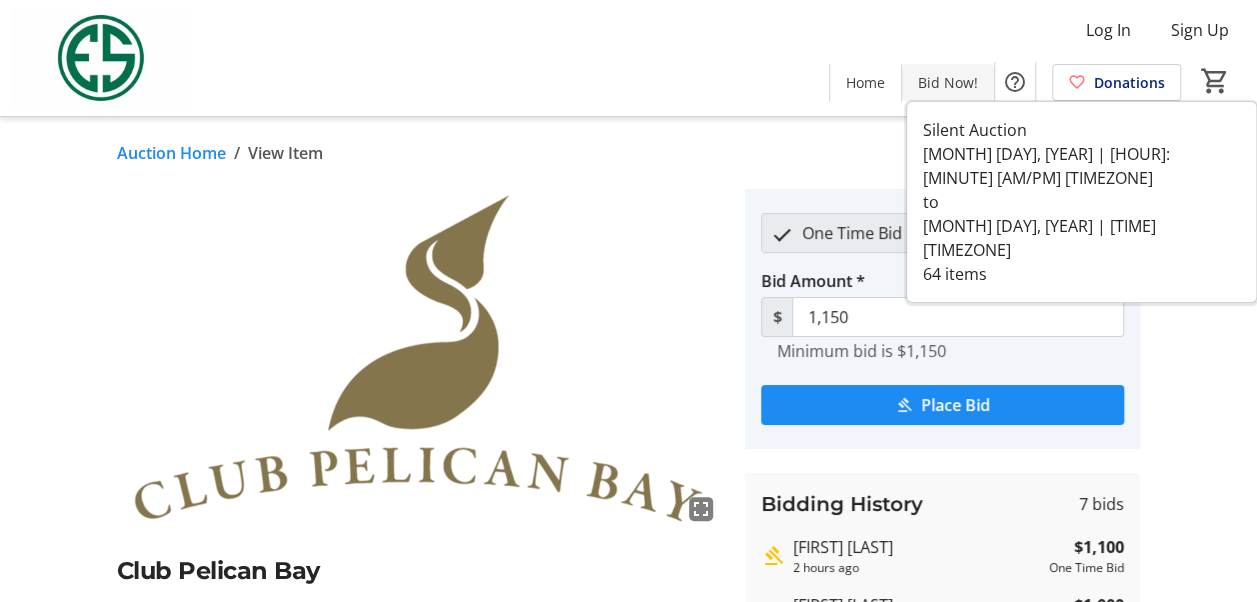 click on "Bid Now!" 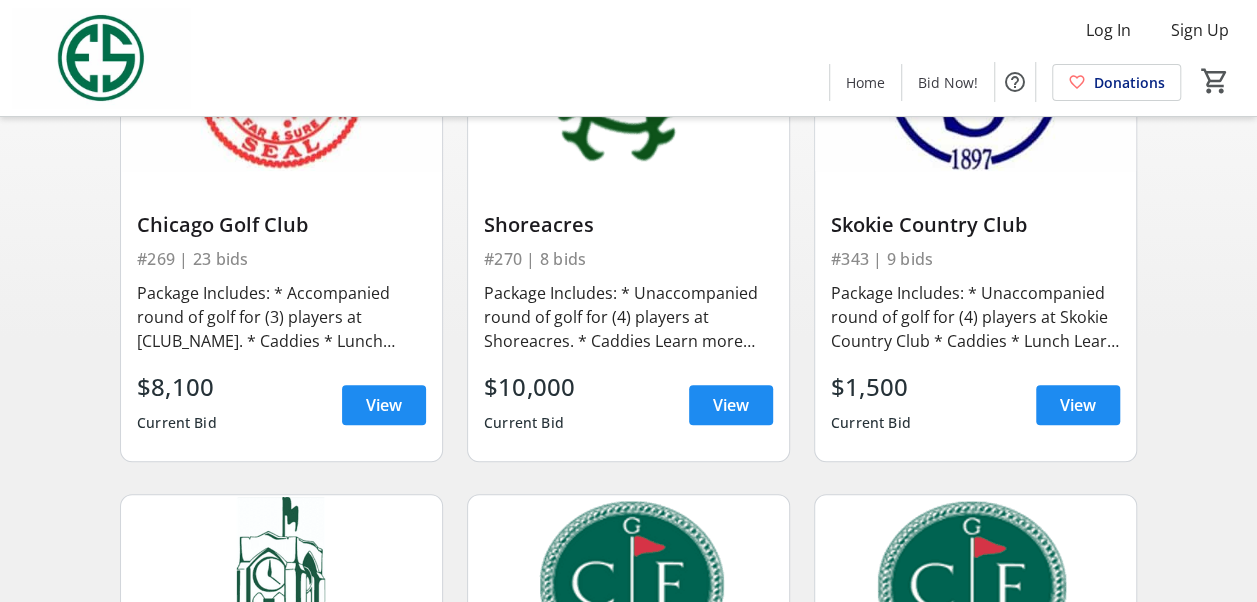scroll, scrollTop: 0, scrollLeft: 0, axis: both 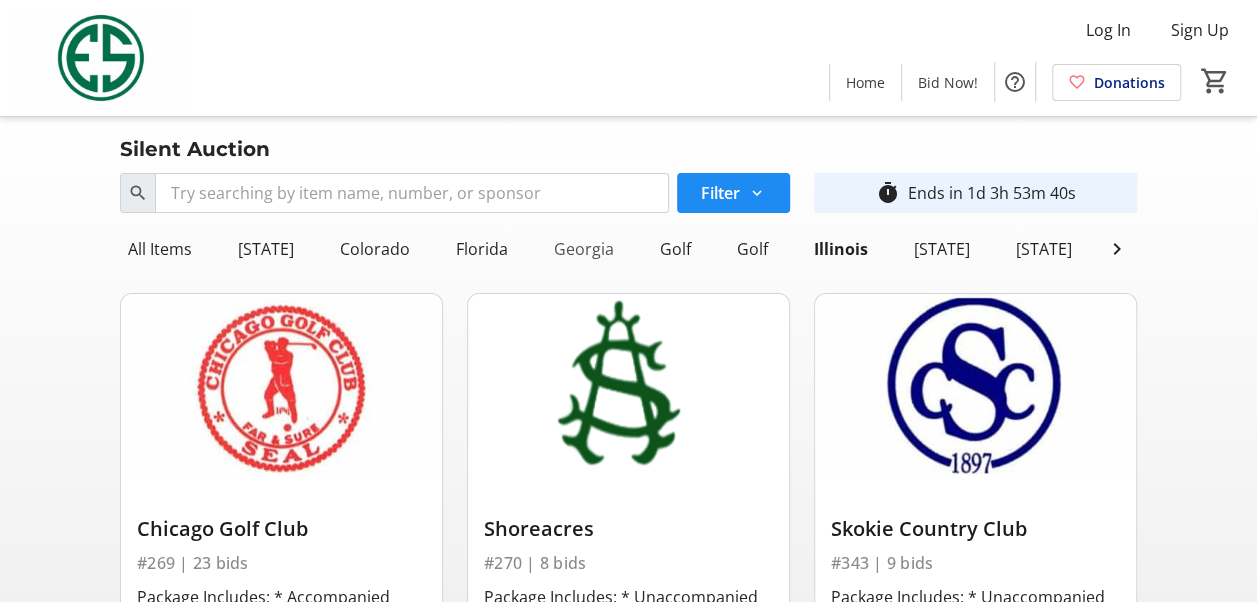 click on "Georgia" 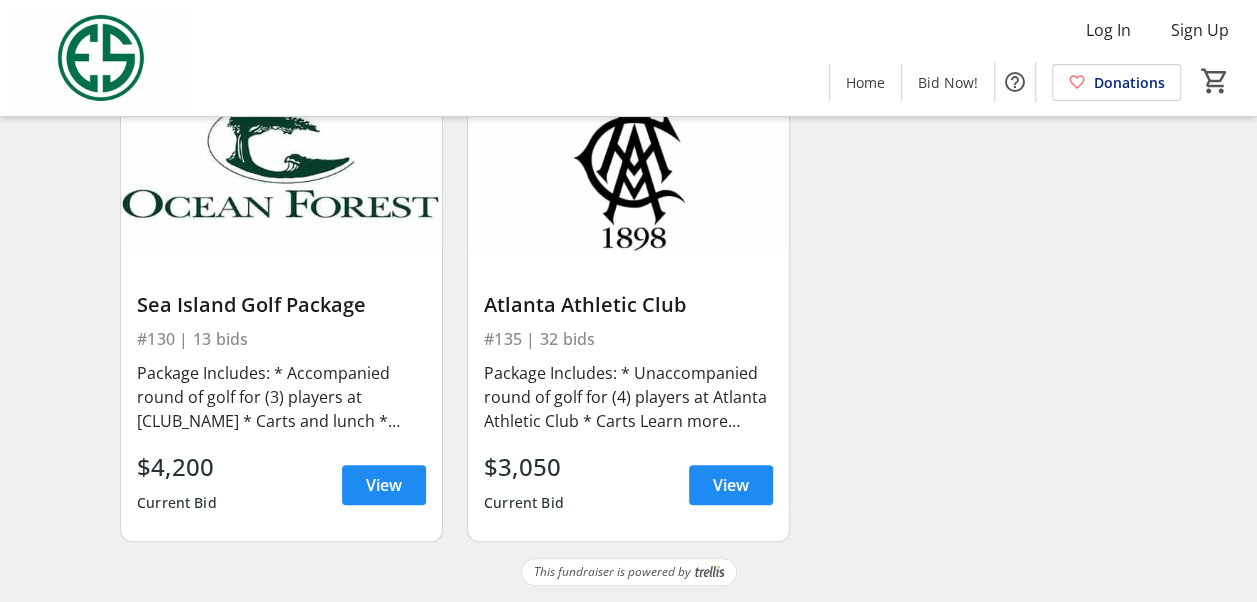 scroll, scrollTop: 238, scrollLeft: 0, axis: vertical 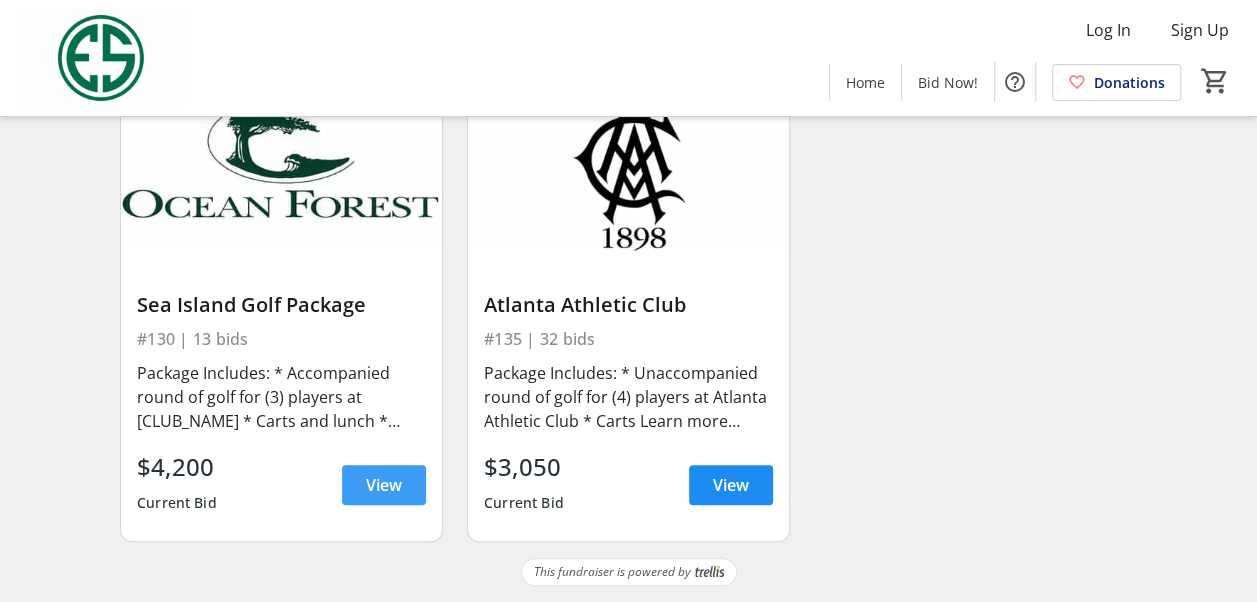 click on "View" at bounding box center (384, 485) 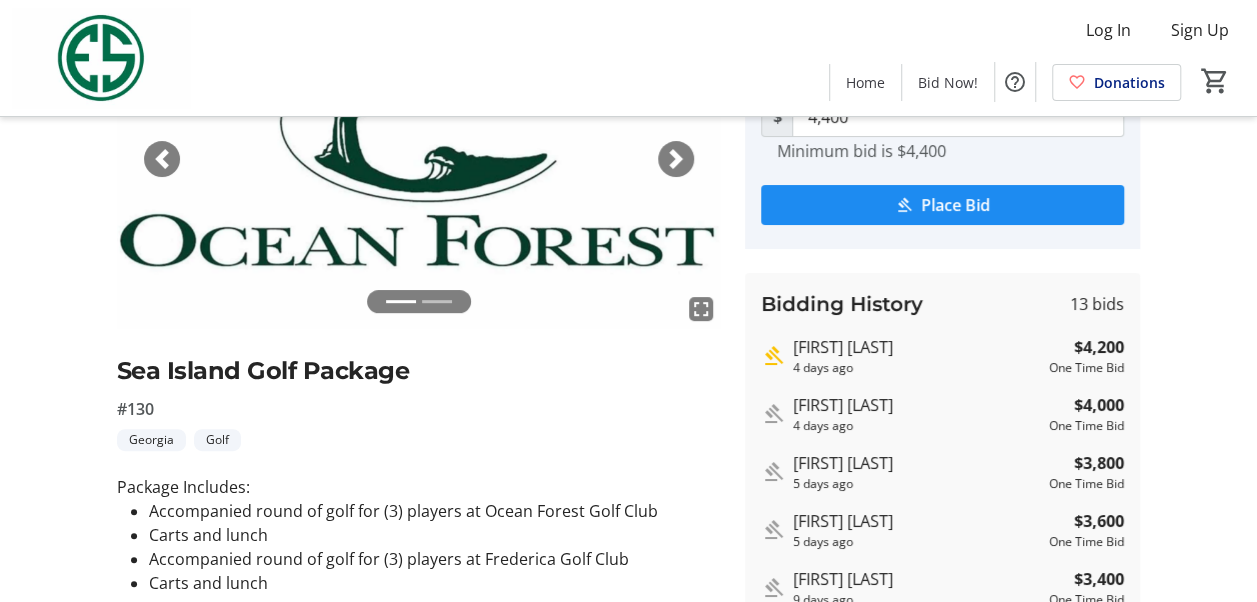 scroll, scrollTop: 0, scrollLeft: 0, axis: both 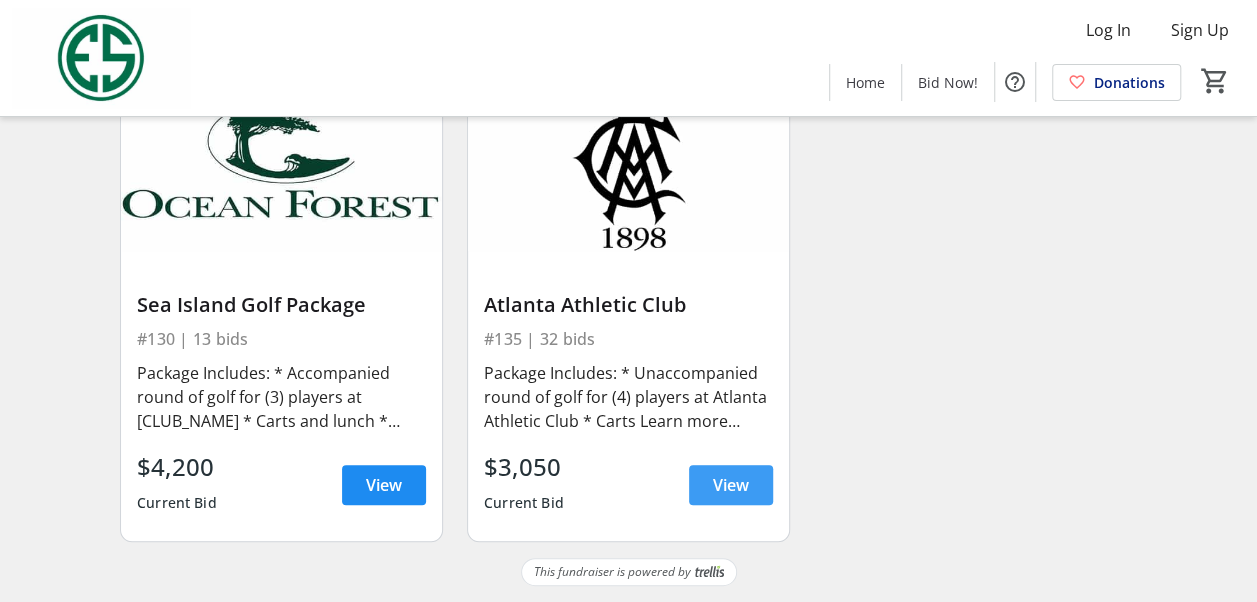 click on "View" at bounding box center [731, 485] 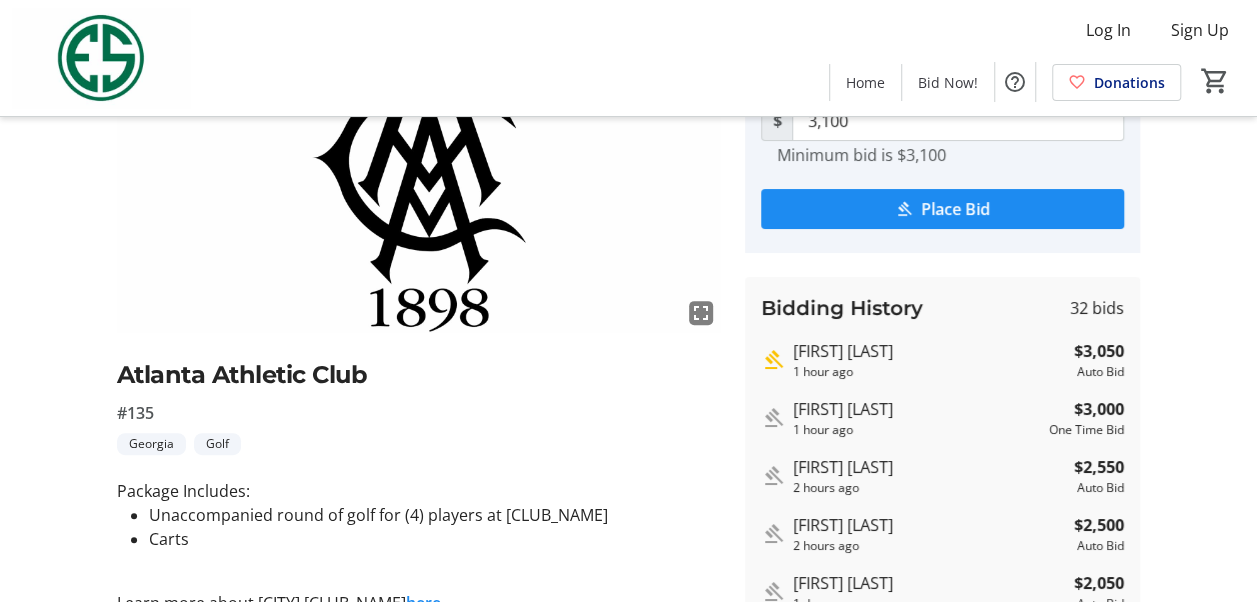 scroll, scrollTop: 0, scrollLeft: 0, axis: both 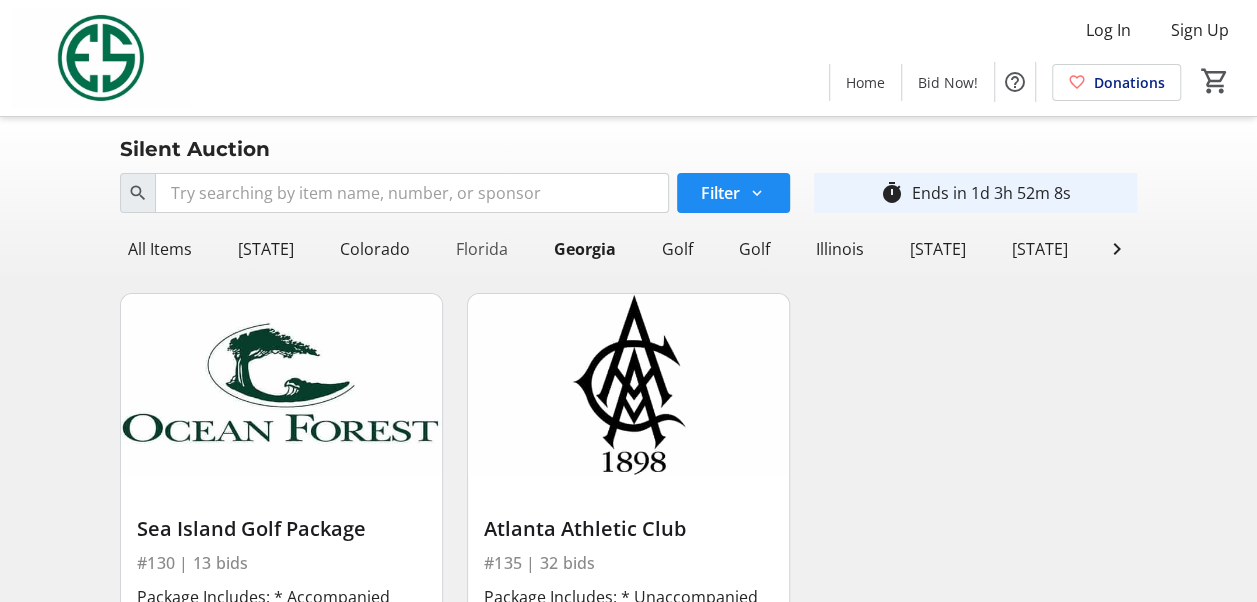 click on "Florida" 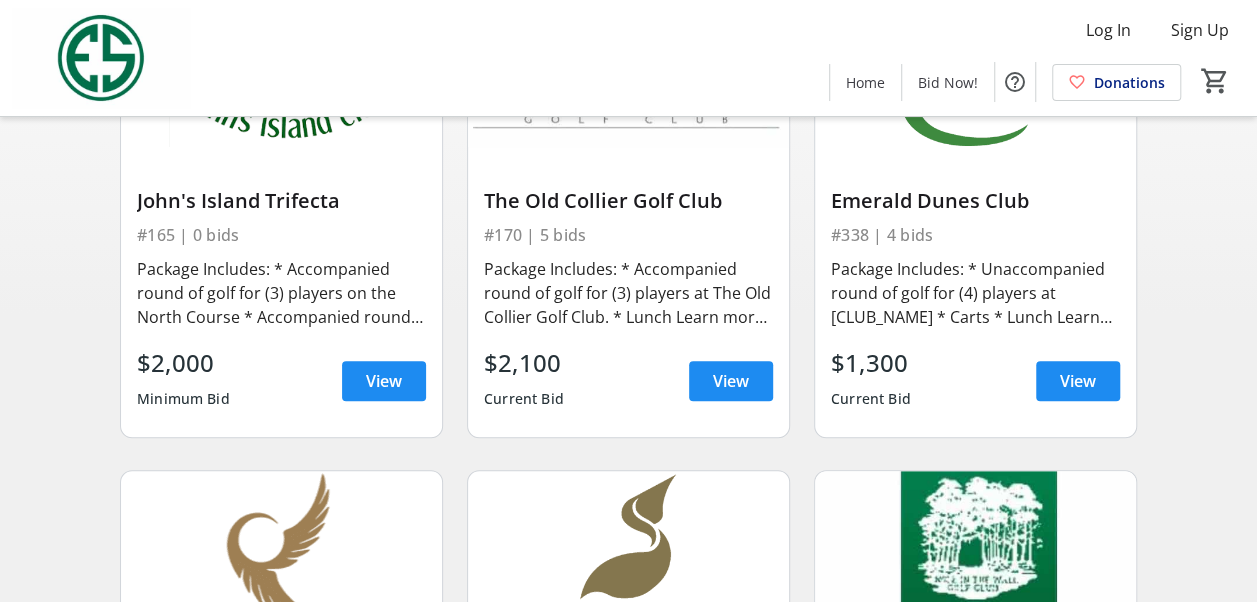 scroll, scrollTop: 300, scrollLeft: 0, axis: vertical 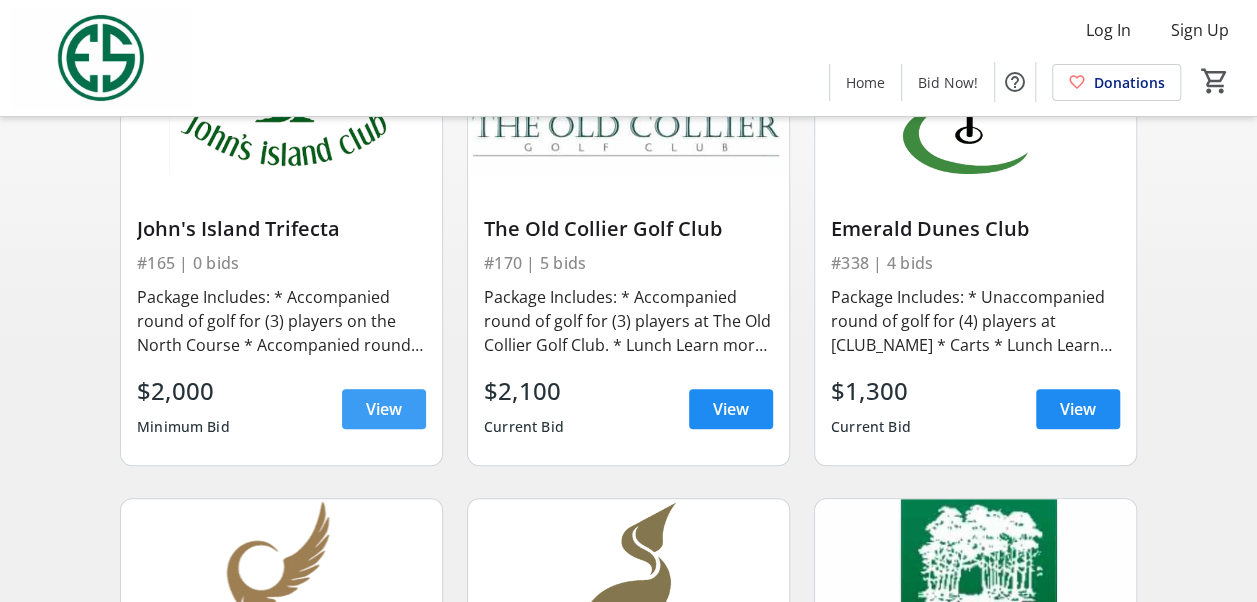 click on "View" at bounding box center [384, 409] 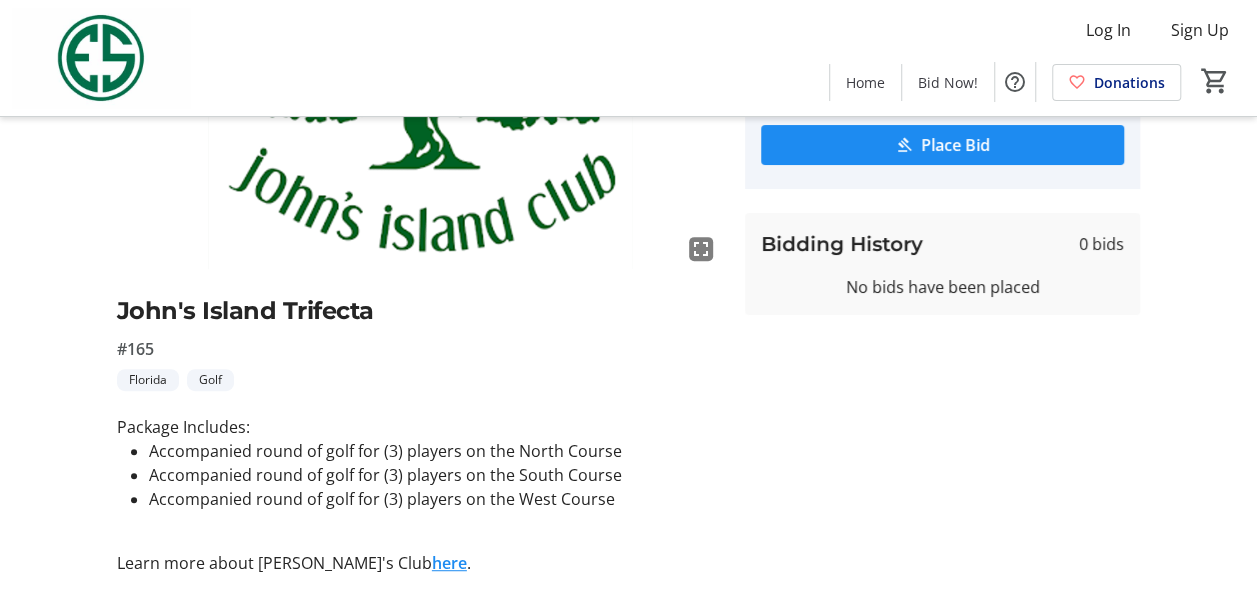 scroll, scrollTop: 356, scrollLeft: 0, axis: vertical 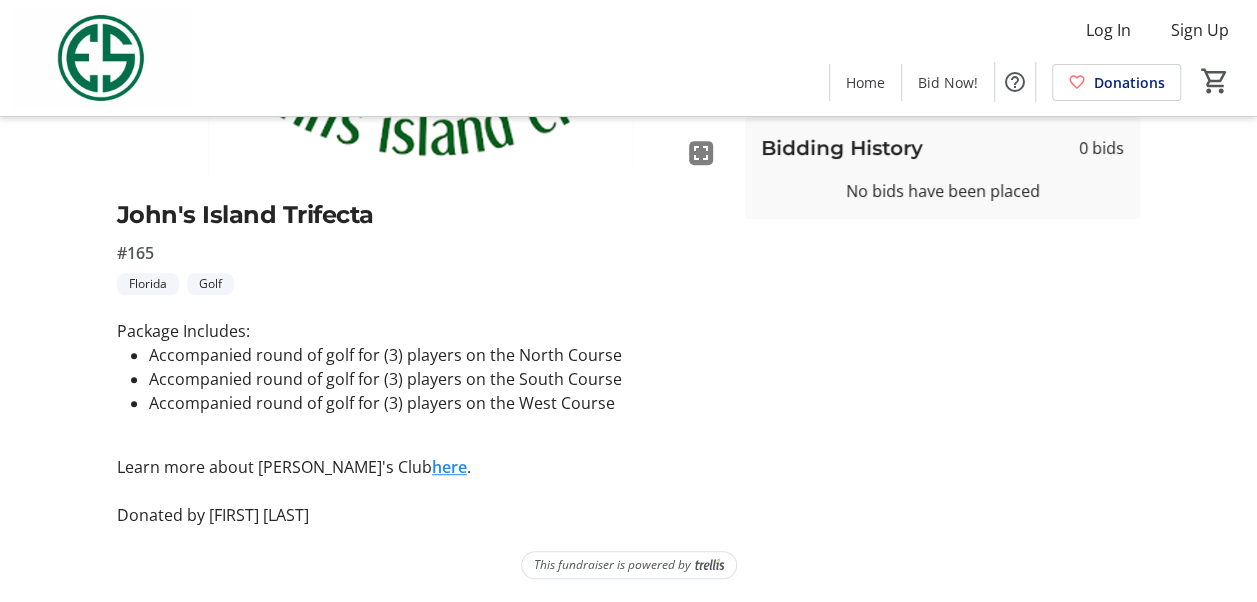 click on "here" 